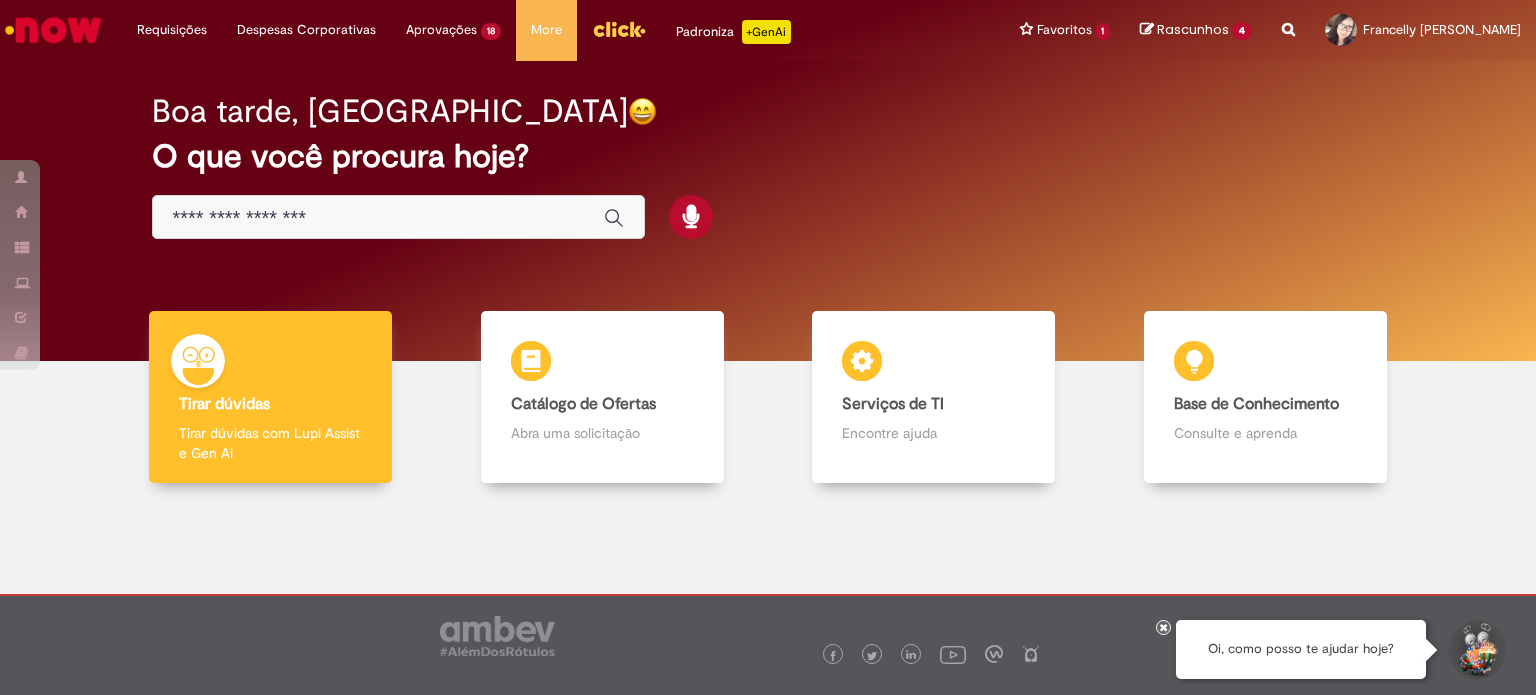 scroll, scrollTop: 0, scrollLeft: 0, axis: both 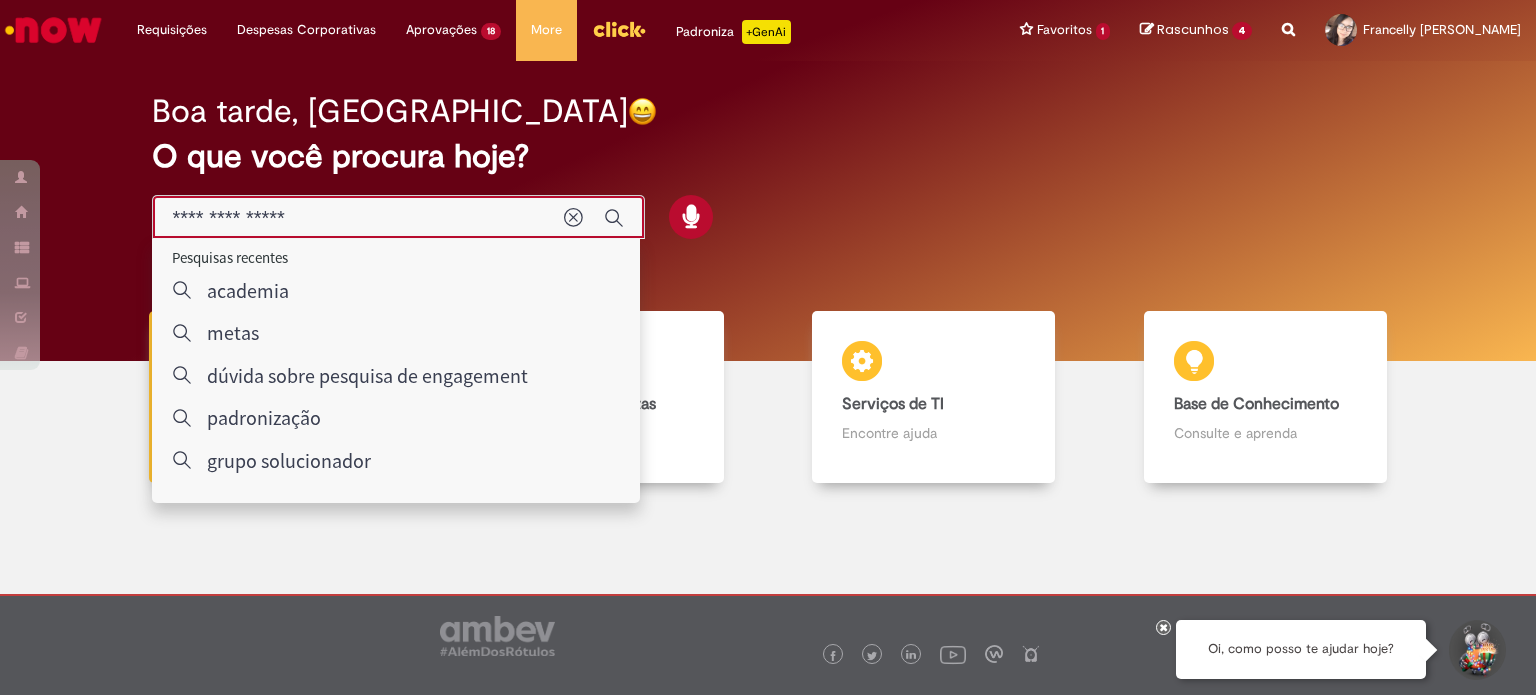 type on "**********" 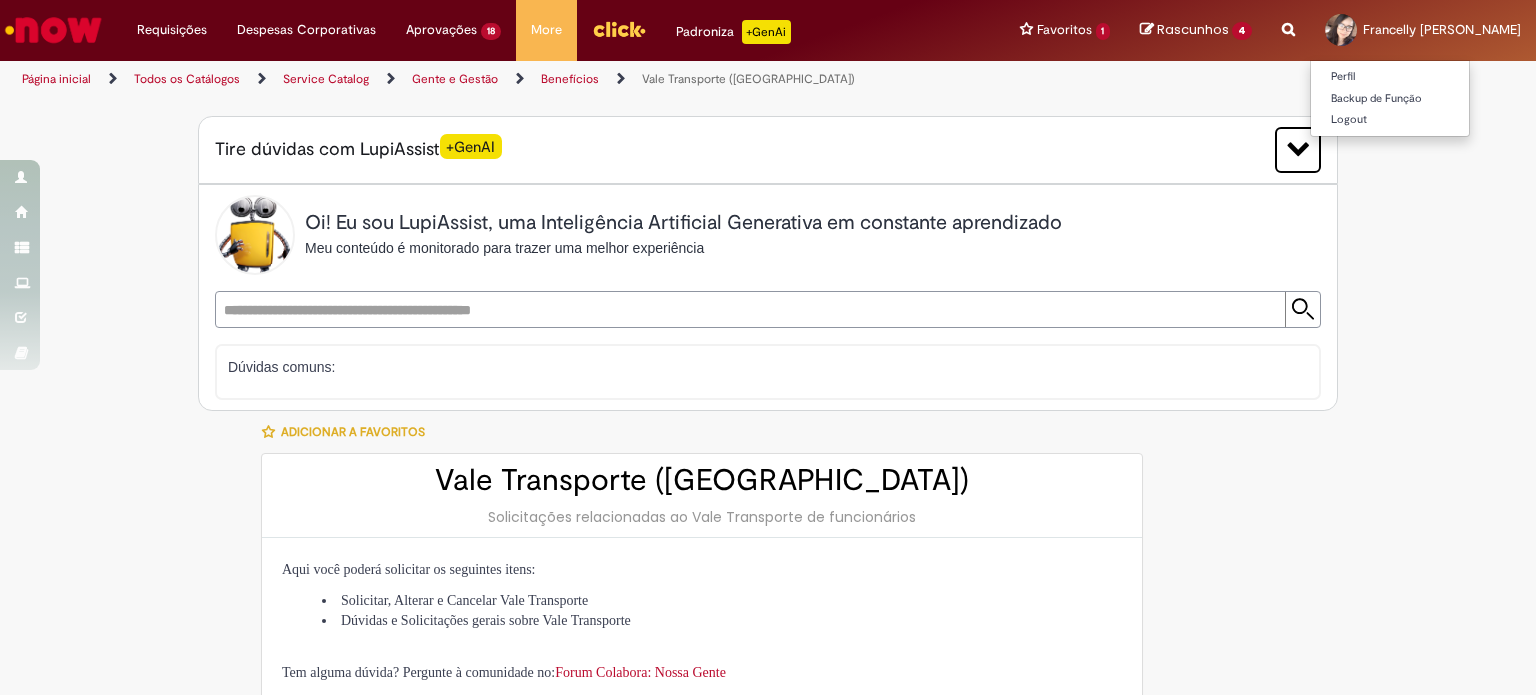 type on "********" 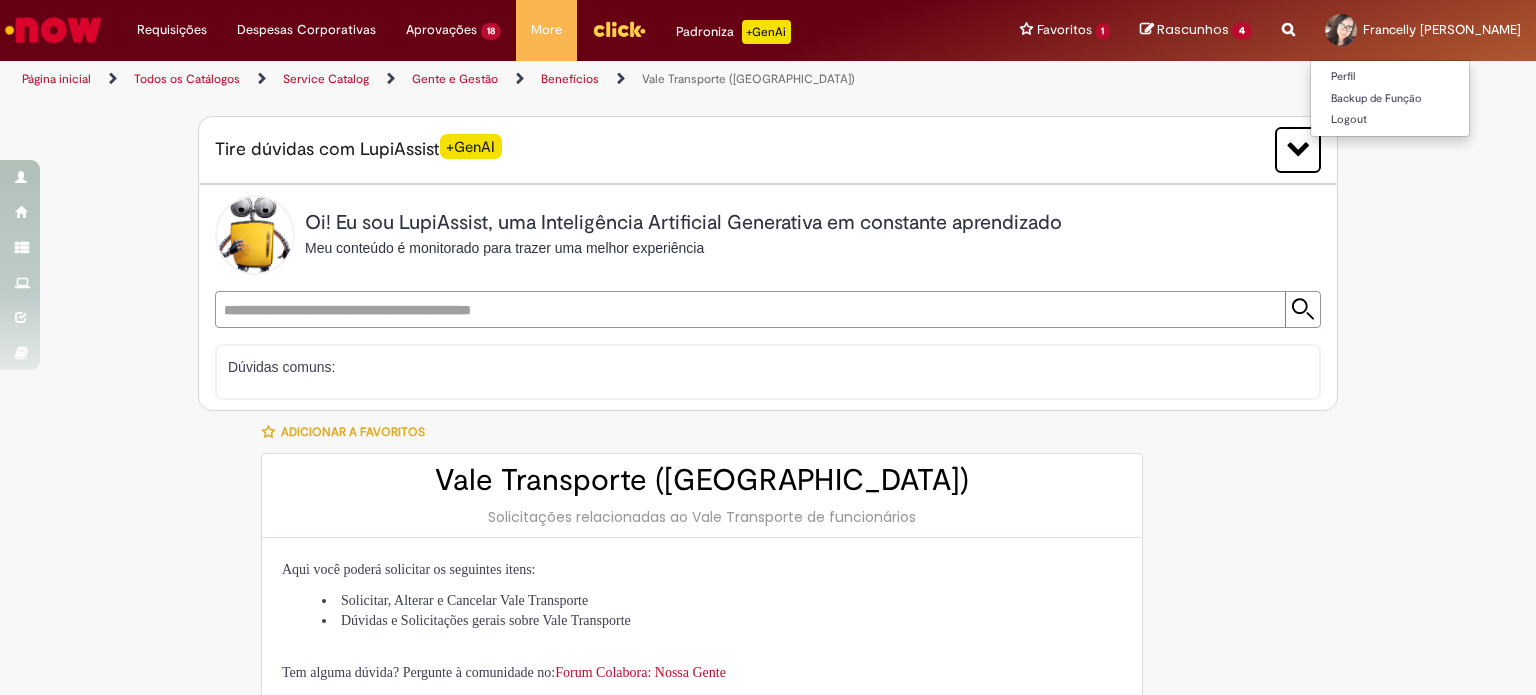 type on "**********" 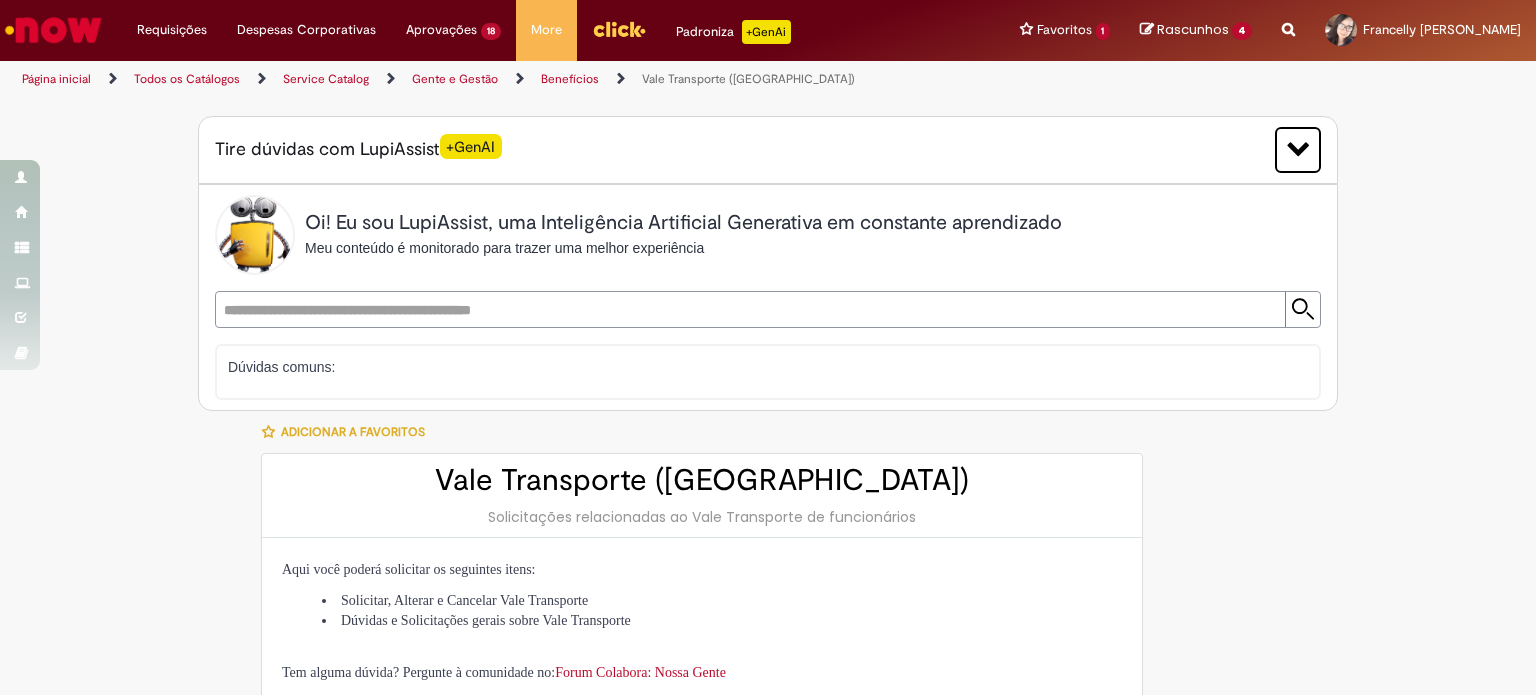 click on "Oi! Eu sou LupiAssist, uma Inteligência Artificial Generativa em constante aprendizado   Meu conteúdo é monitorado para trazer uma melhor experiência
Dúvidas comuns:
Só mais um instante, estou consultando nossas bases de conhecimento  e escrevendo a melhor resposta pra você!
Title
Lorem ipsum dolor sit amet    Fazer uma nova pergunta
Gerei esta resposta utilizando IA Generativa em conjunto com os nossos padrões. Em caso de divergência, os documentos oficiais prevalecerão.
Saiba mais em:
Ou ligue para:" at bounding box center (768, 297) 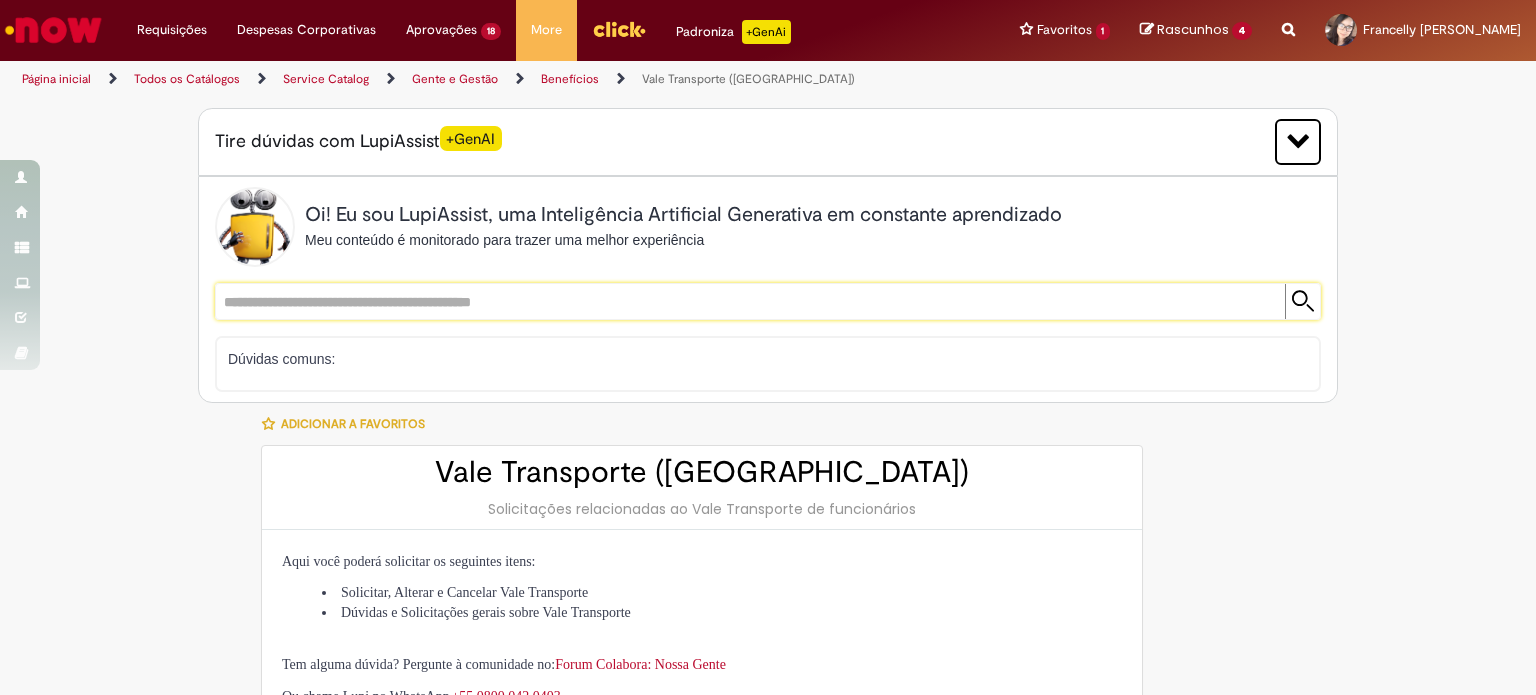 scroll, scrollTop: 0, scrollLeft: 0, axis: both 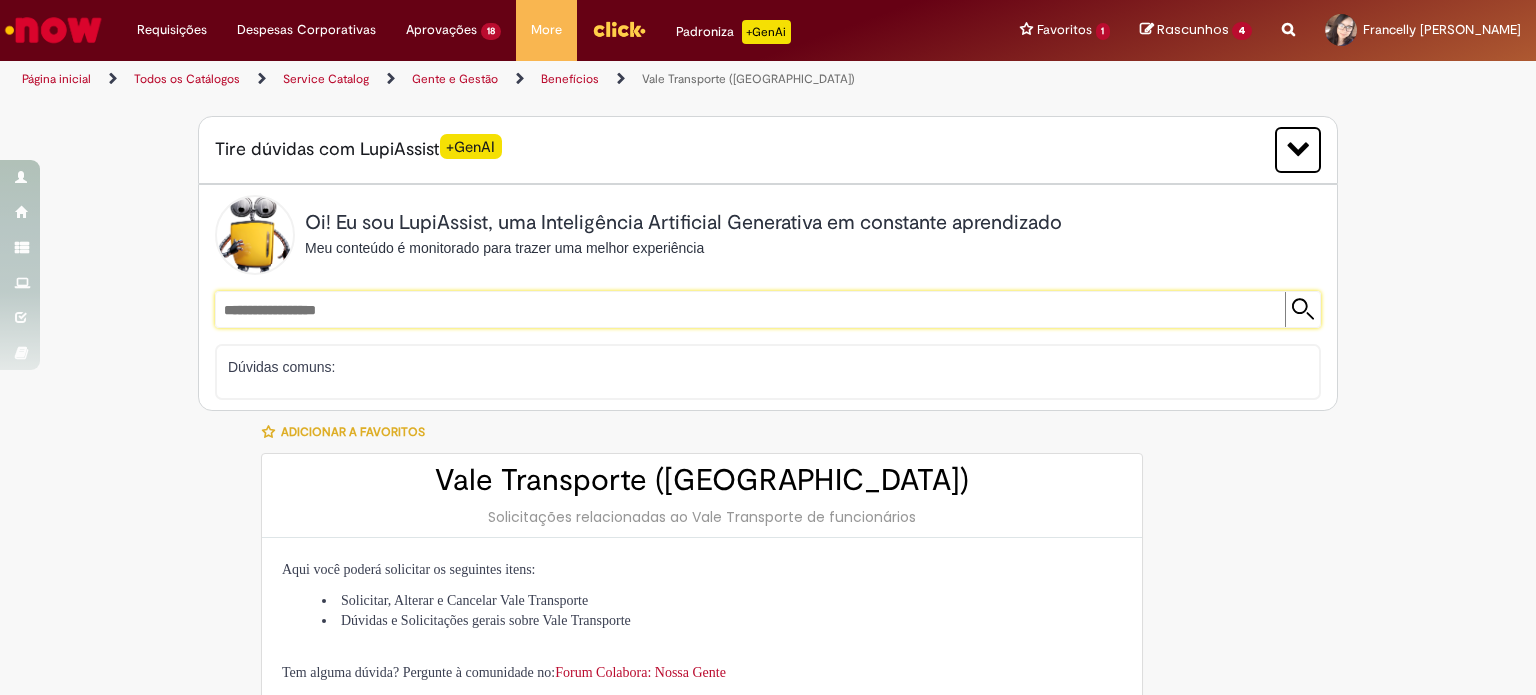 click at bounding box center (1302, 309) 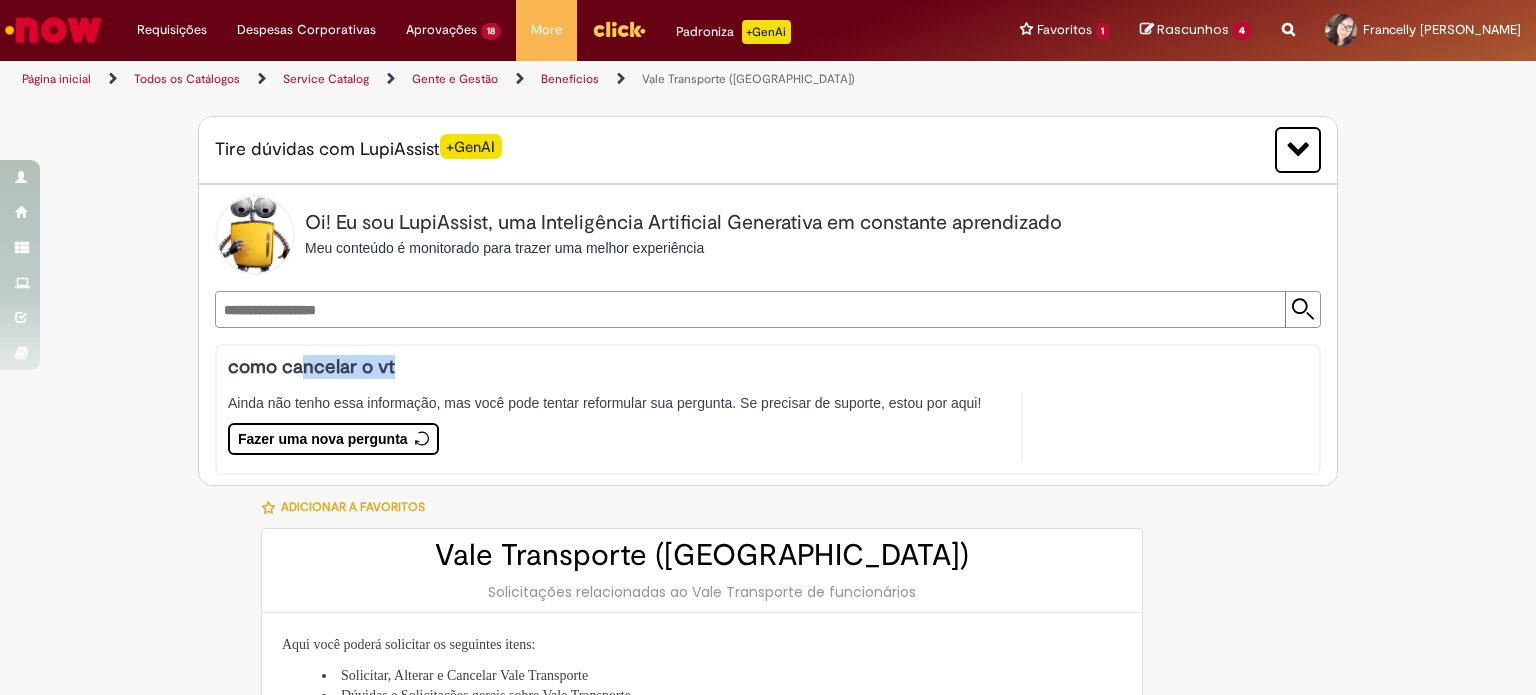 drag, startPoint x: 313, startPoint y: 366, endPoint x: 565, endPoint y: 366, distance: 252 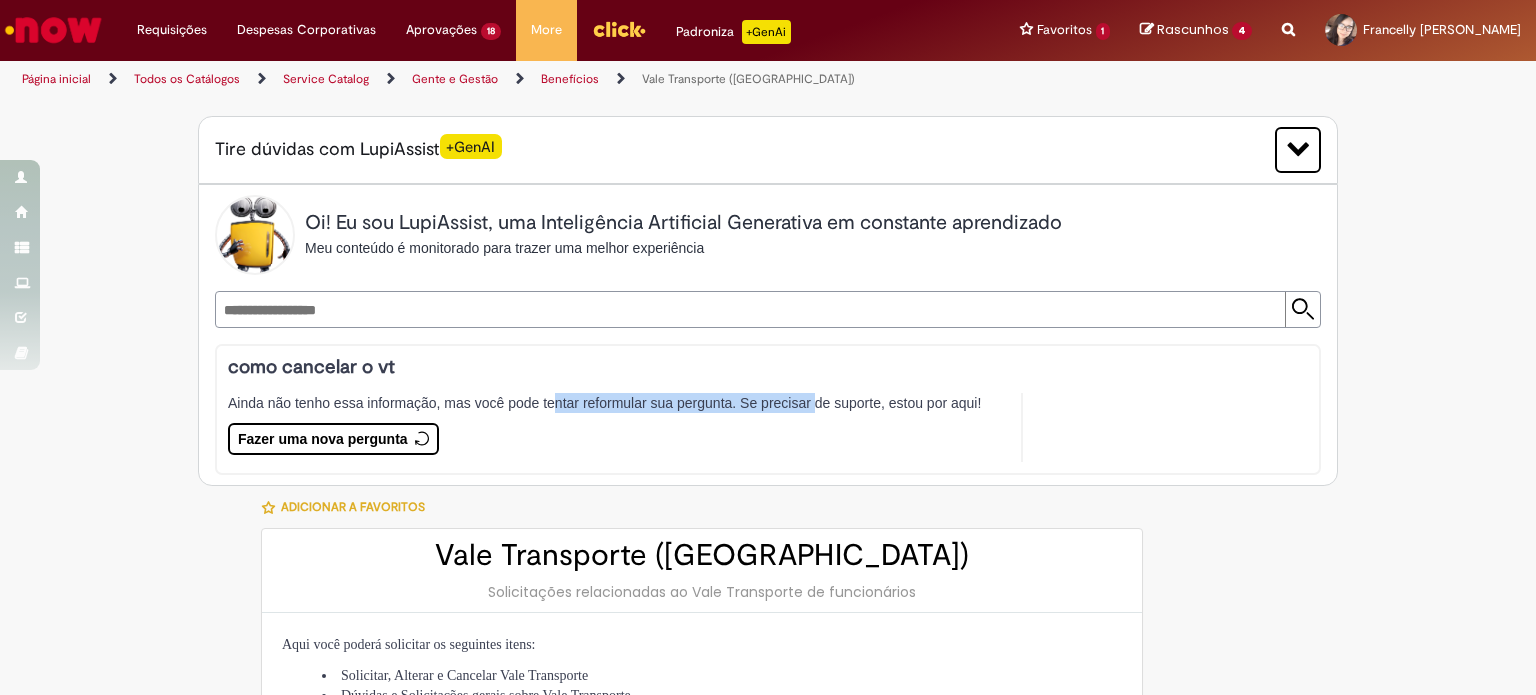 drag, startPoint x: 730, startPoint y: 399, endPoint x: 805, endPoint y: 406, distance: 75.32596 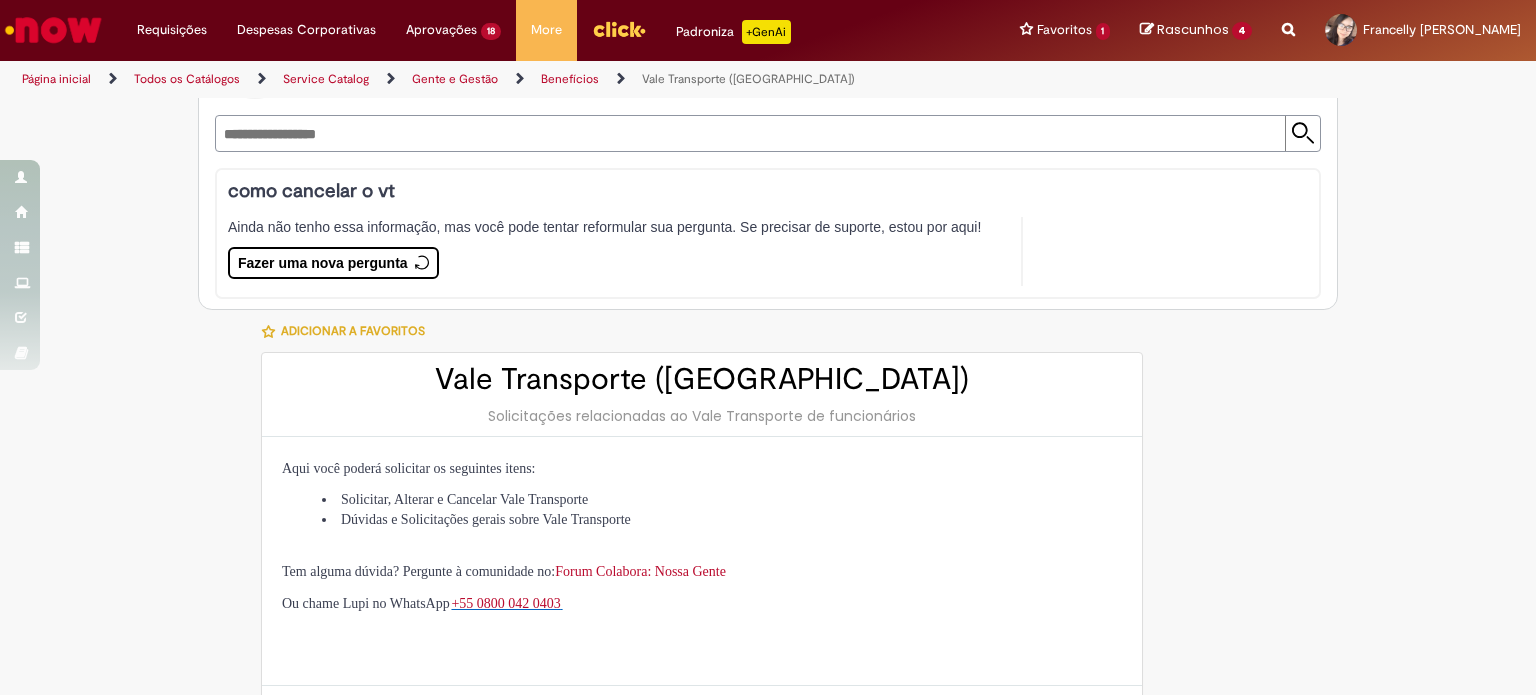 scroll, scrollTop: 0, scrollLeft: 0, axis: both 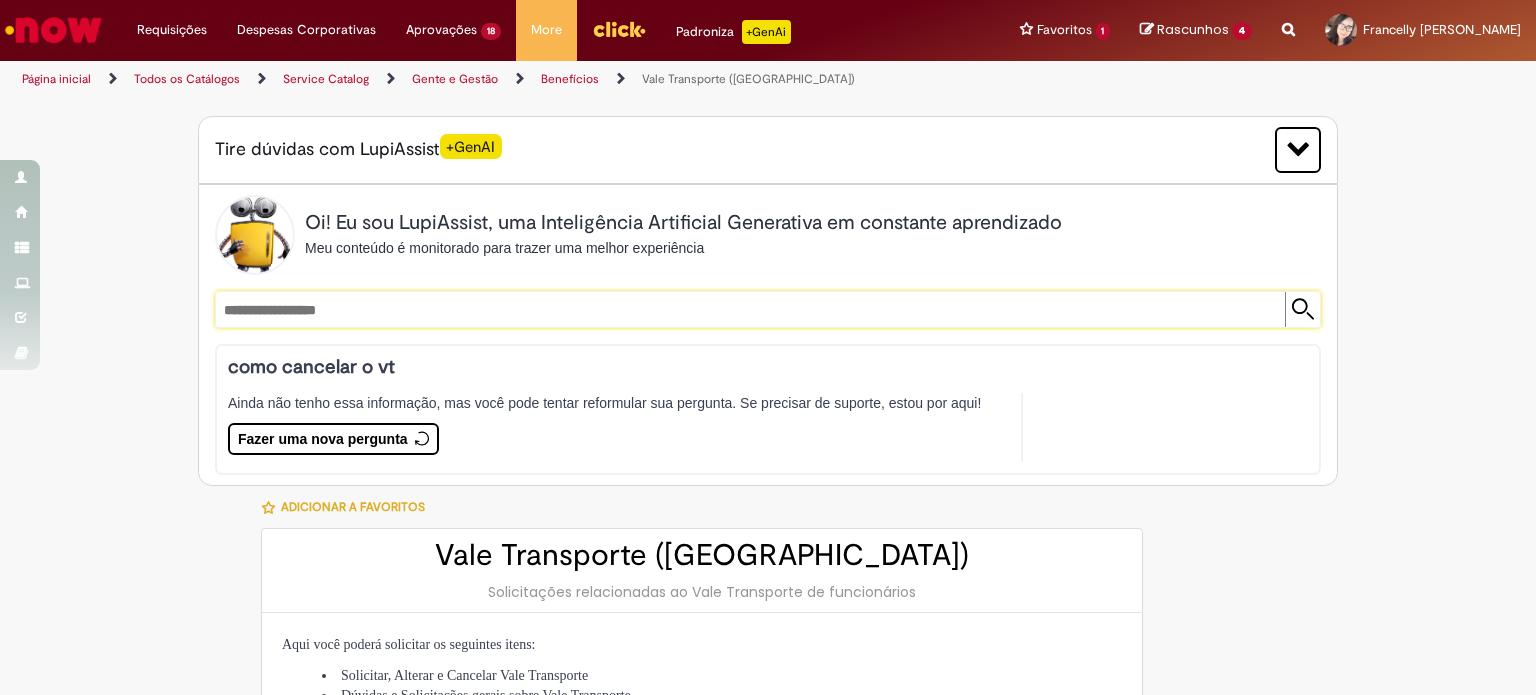 click on "**********" at bounding box center (748, 309) 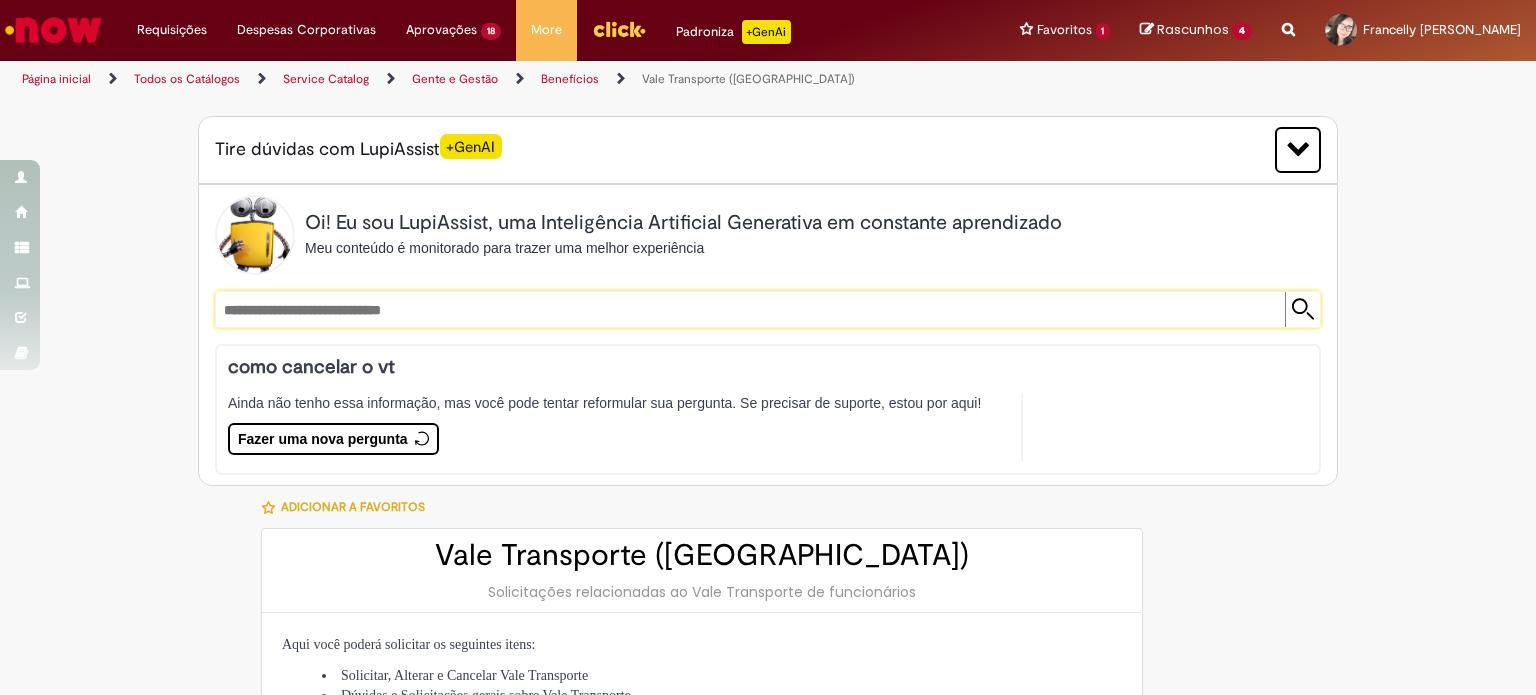 type on "**********" 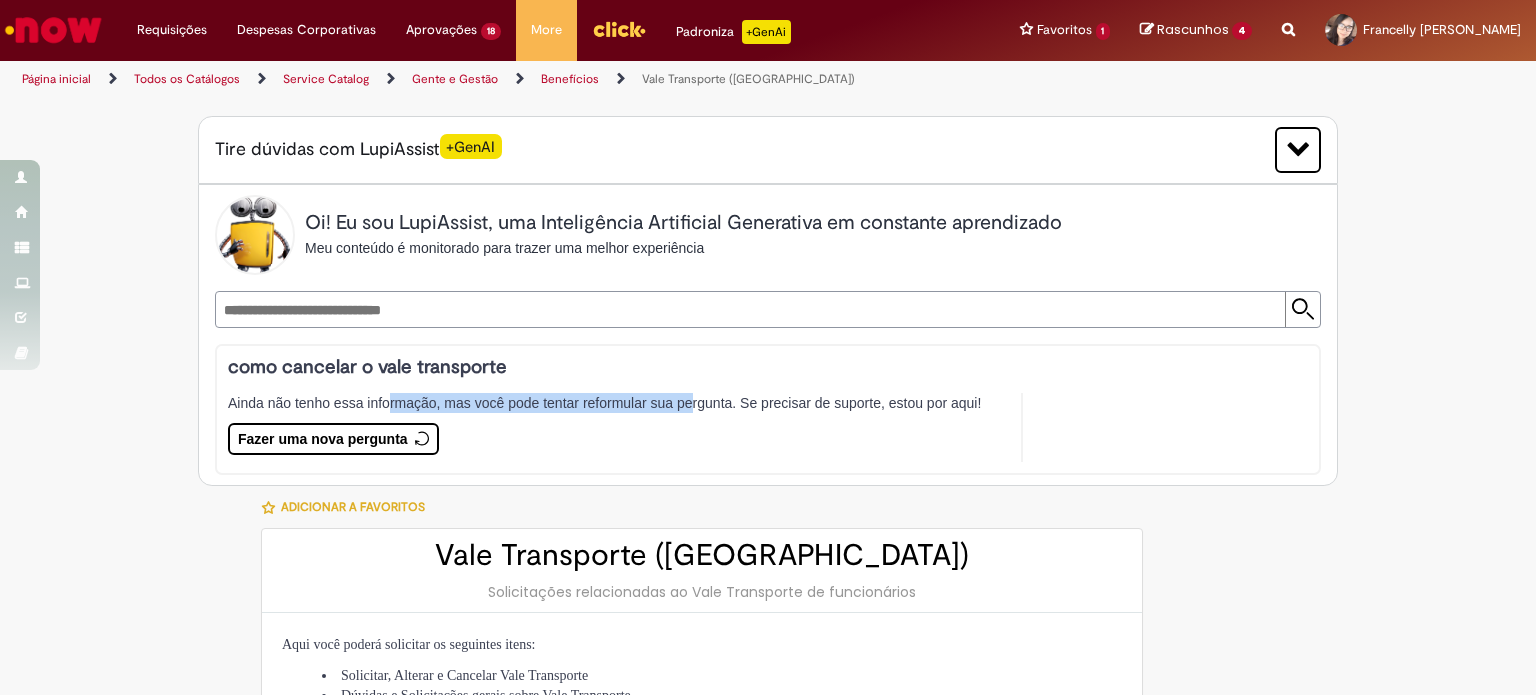 drag, startPoint x: 466, startPoint y: 387, endPoint x: 682, endPoint y: 387, distance: 216 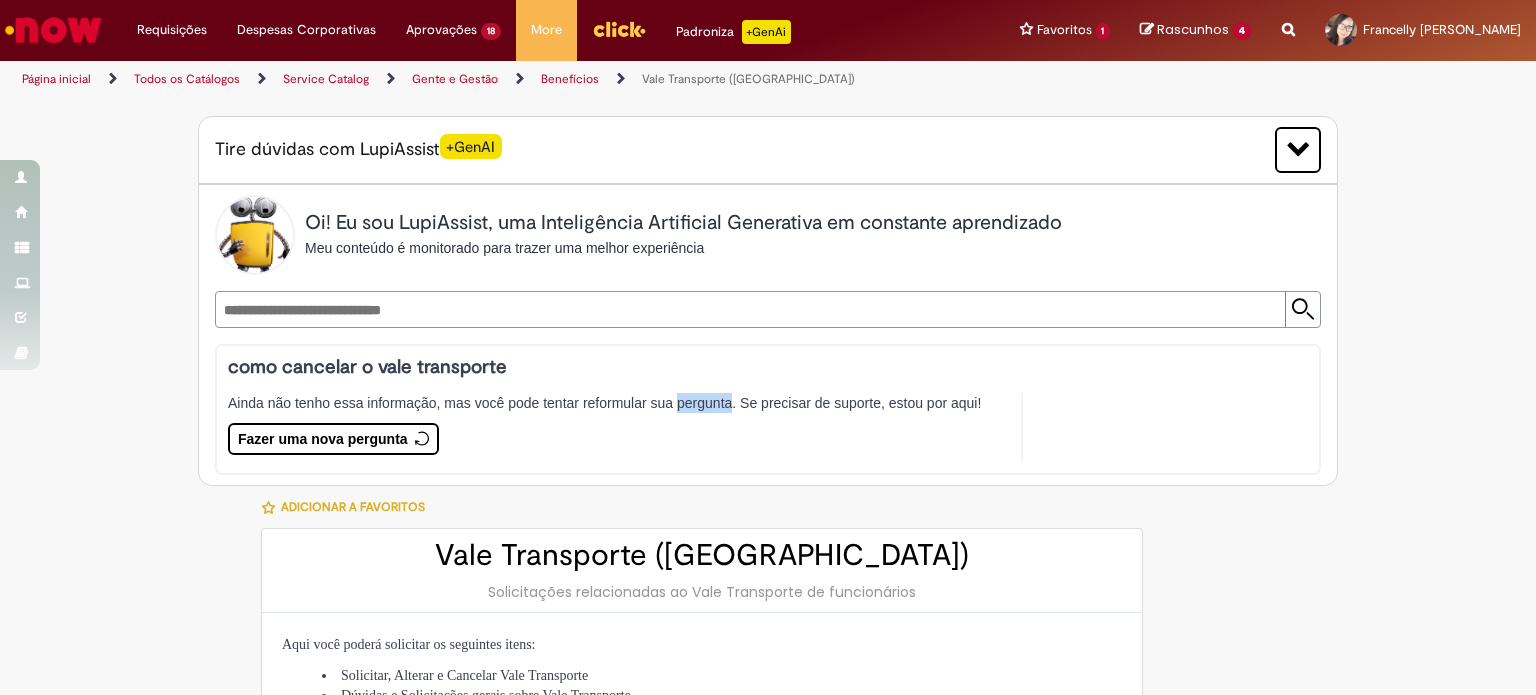 click on "como cancelar o vale transporte
Ainda não tenho essa informação, mas você pode tentar reformular sua pergunta. Se precisar de suporte, estou por aqui!     Fazer uma nova pergunta
Gerei esta resposta utilizando IA Generativa em conjunto com os nossos padrões. Em caso de divergência, os documentos oficiais prevalecerão.
Saiba mais em:
Ou ligue para:" at bounding box center (758, 409) 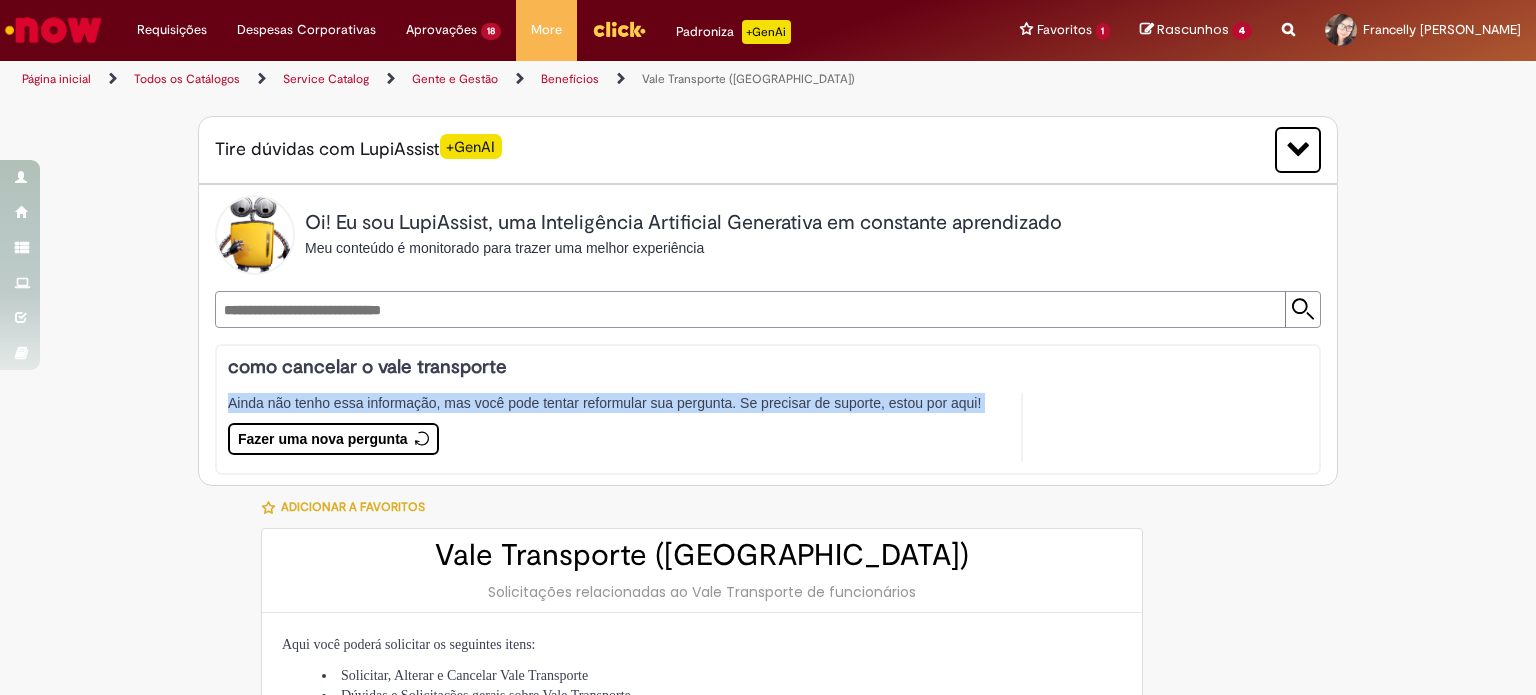 click on "como cancelar o vale transporte
Ainda não tenho essa informação, mas você pode tentar reformular sua pergunta. Se precisar de suporte, estou por aqui!     Fazer uma nova pergunta
Gerei esta resposta utilizando IA Generativa em conjunto com os nossos padrões. Em caso de divergência, os documentos oficiais prevalecerão.
Saiba mais em:
Ou ligue para:" at bounding box center (758, 409) 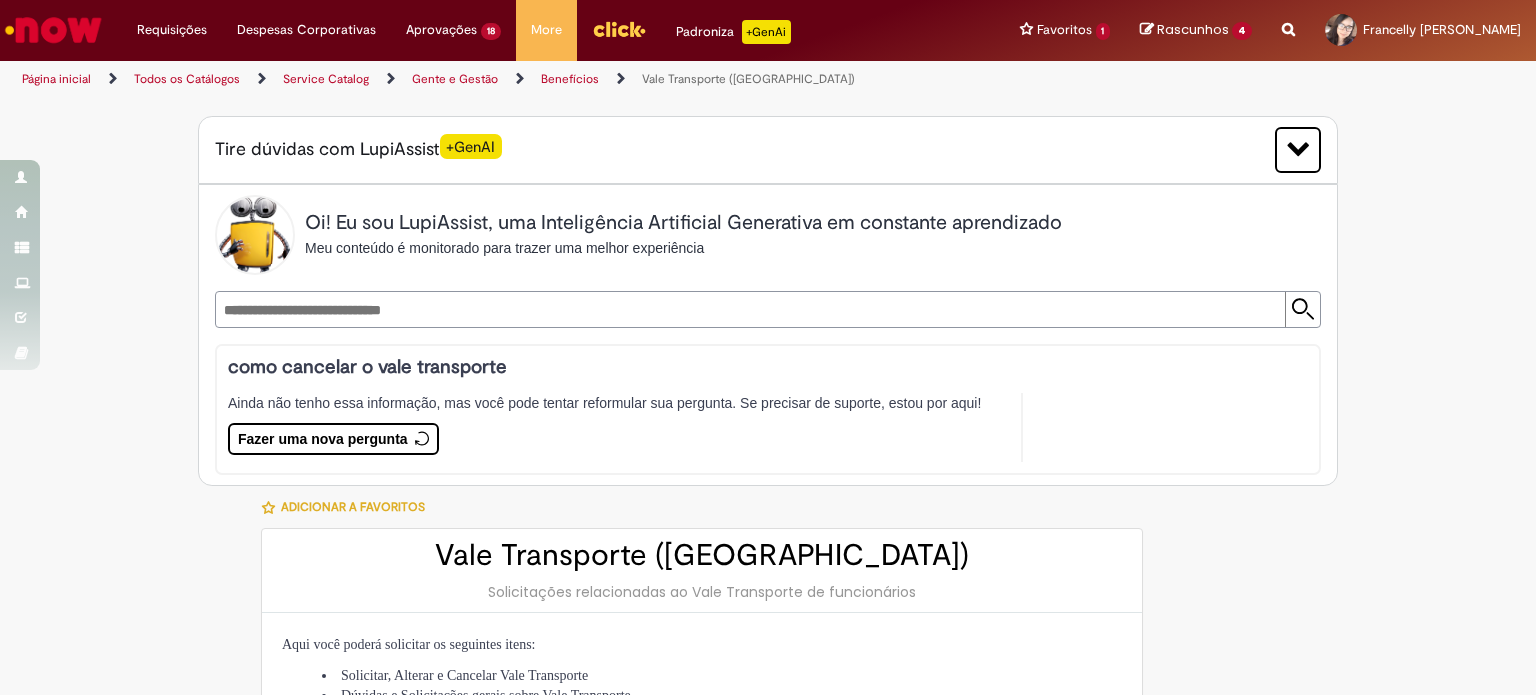 click on "Ainda não tenho essa informação, mas você pode tentar reformular sua pergunta. Se precisar de suporte, estou por aqui!     Fazer uma nova pergunta
Gerei esta resposta utilizando IA Generativa em conjunto com os nossos padrões. Em caso de divergência, os documentos oficiais prevalecerão." at bounding box center [625, 427] 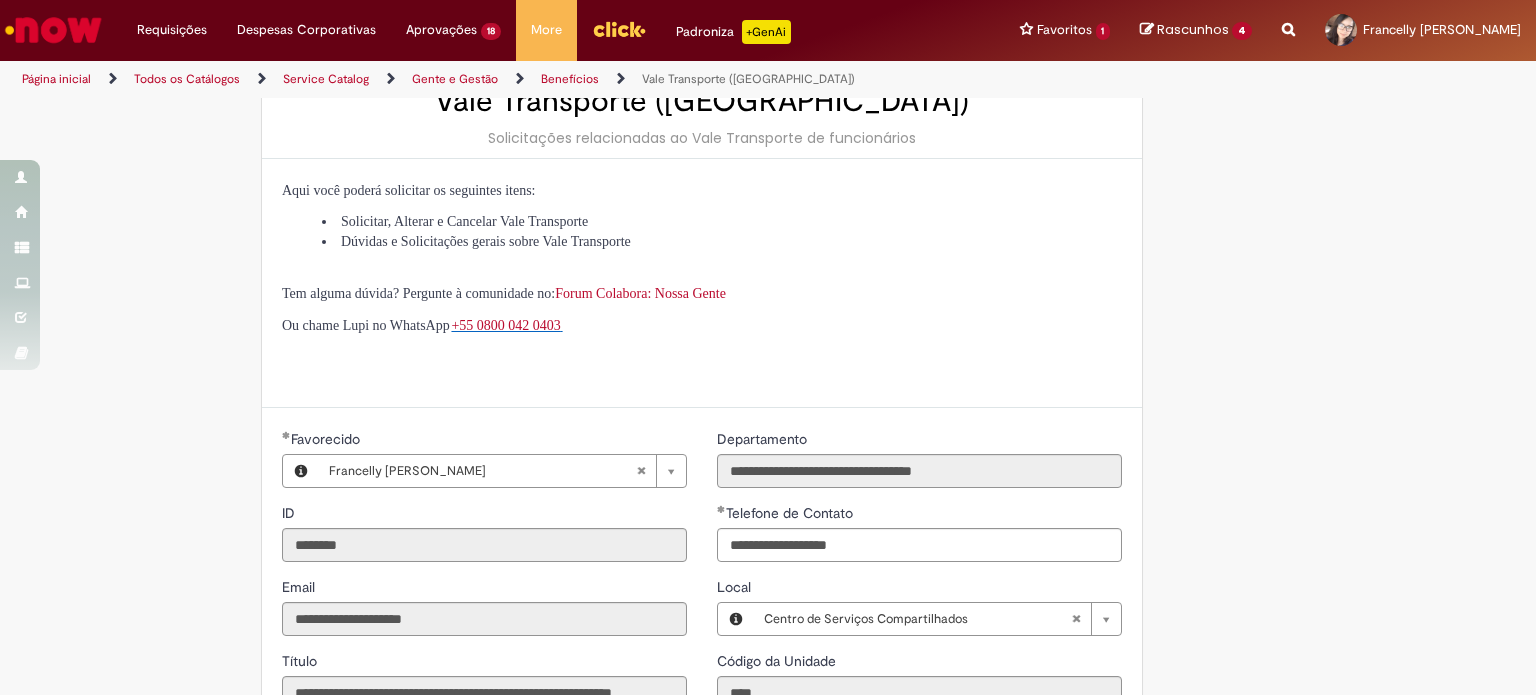 scroll, scrollTop: 100, scrollLeft: 0, axis: vertical 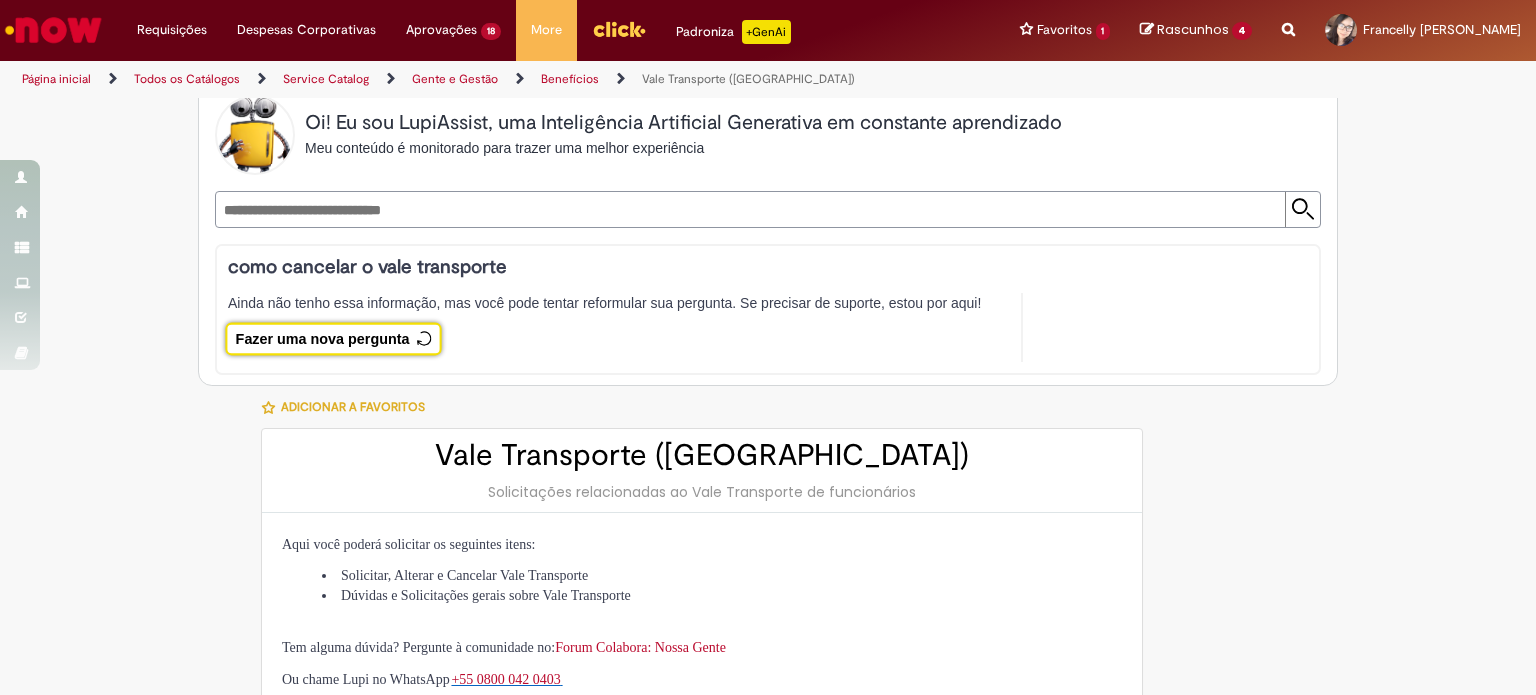 click on "Fazer uma nova pergunta" at bounding box center [333, 338] 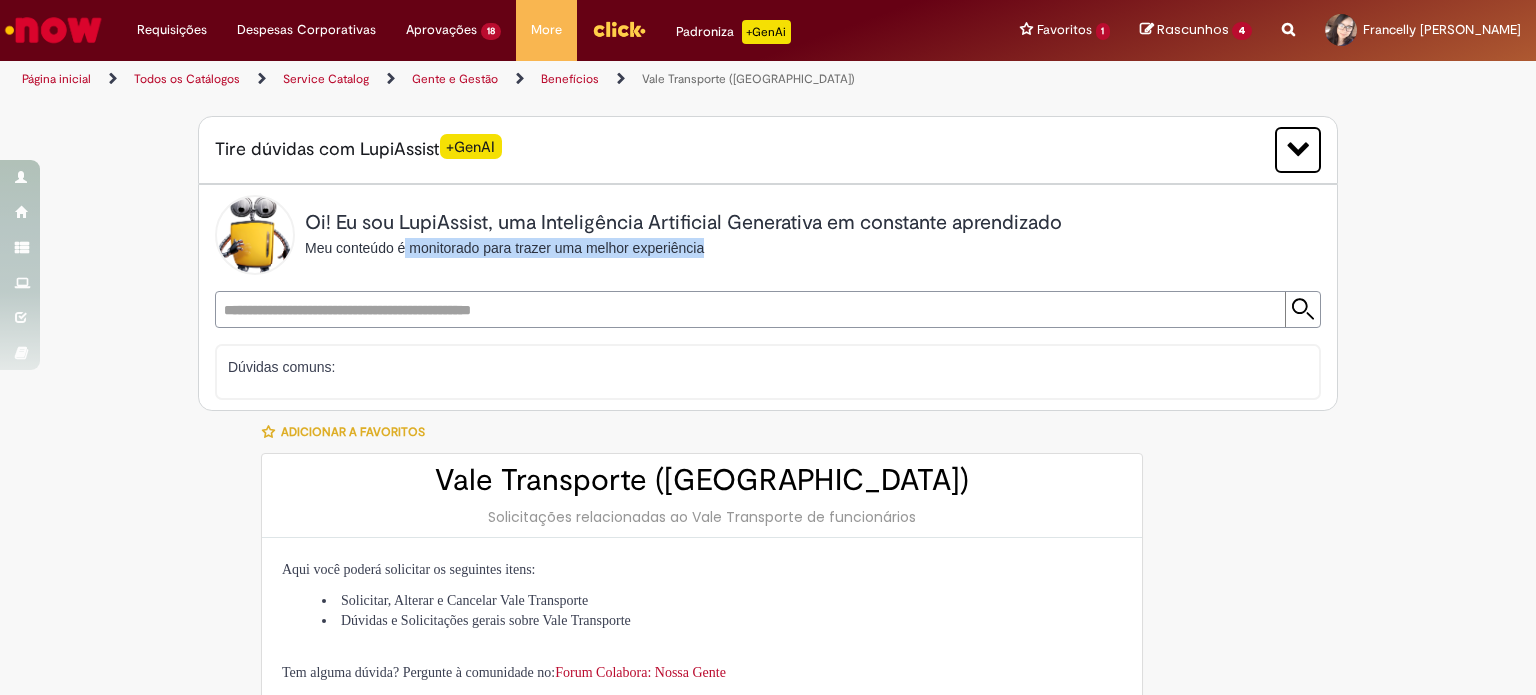 drag, startPoint x: 394, startPoint y: 239, endPoint x: 789, endPoint y: 277, distance: 396.82364 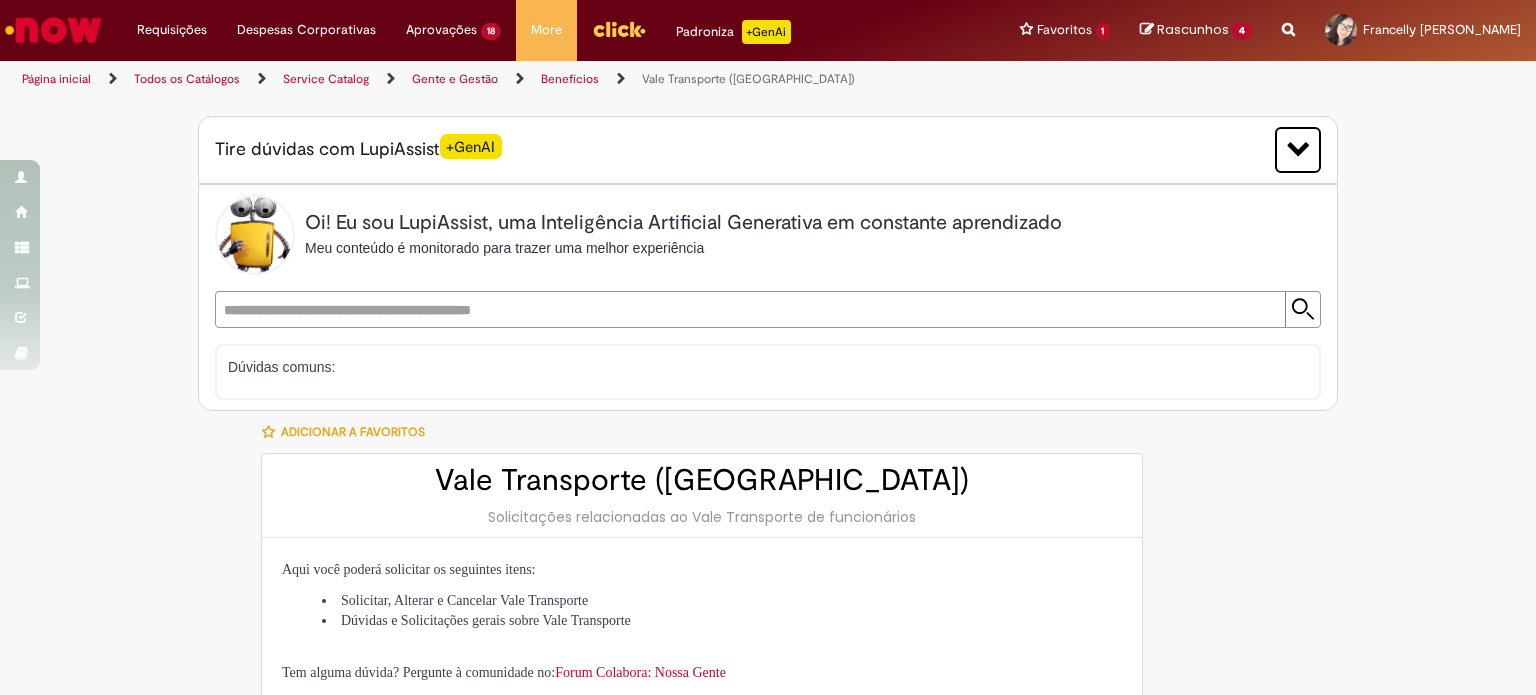 click at bounding box center (768, 309) 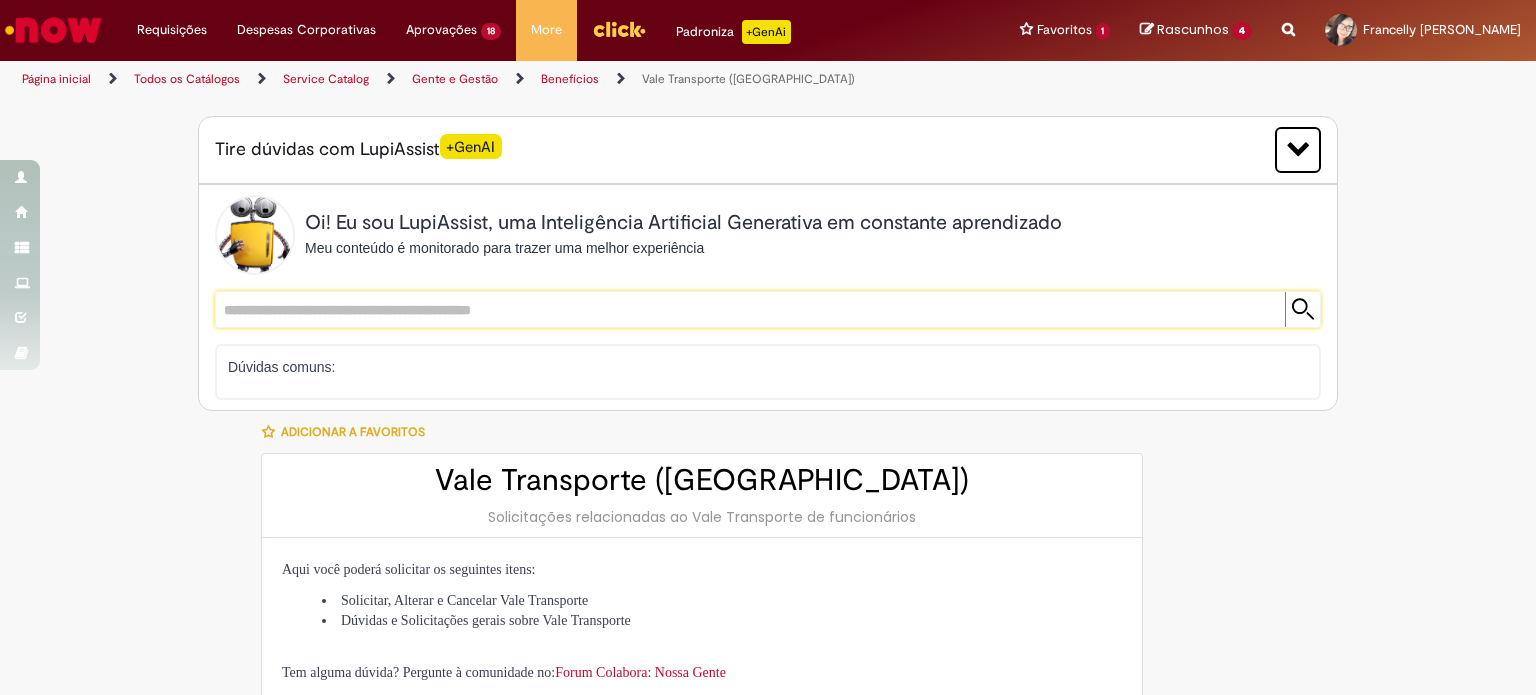 click at bounding box center [748, 309] 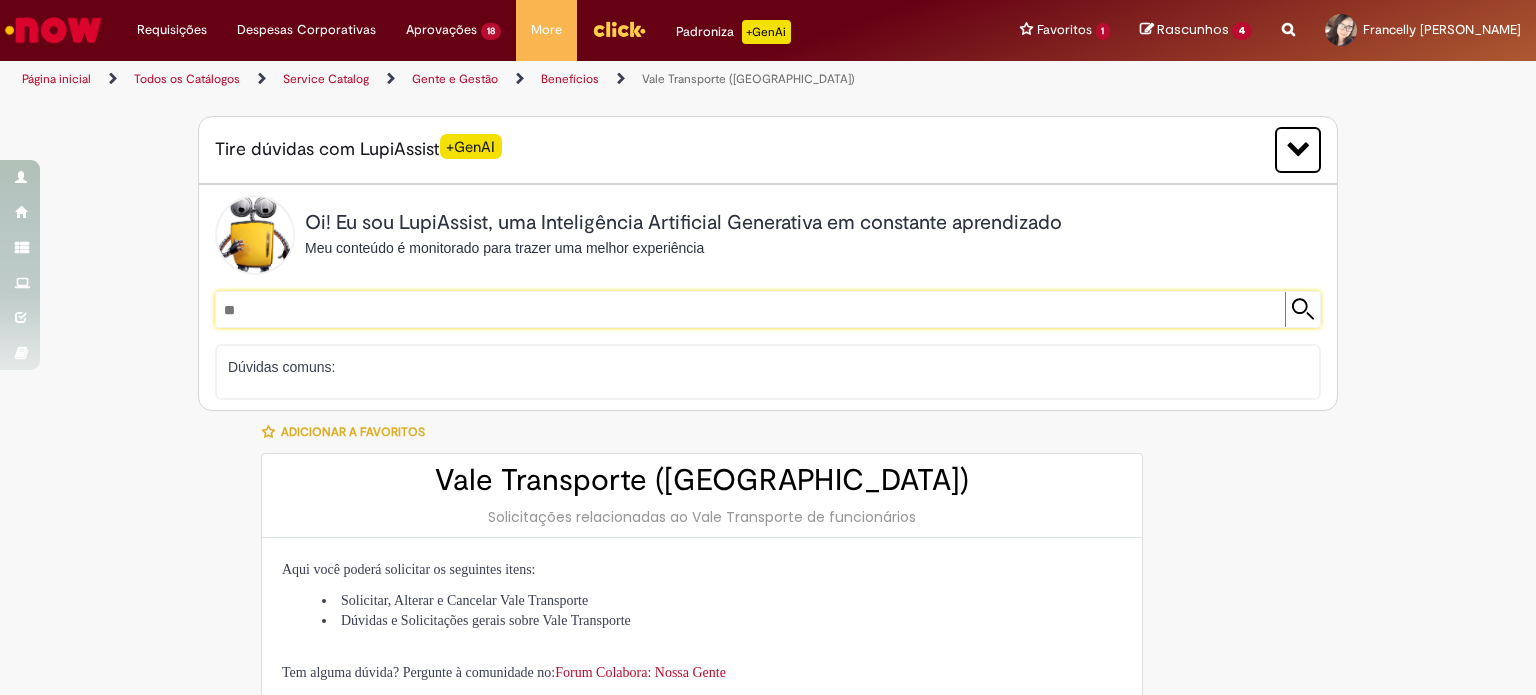 type on "*" 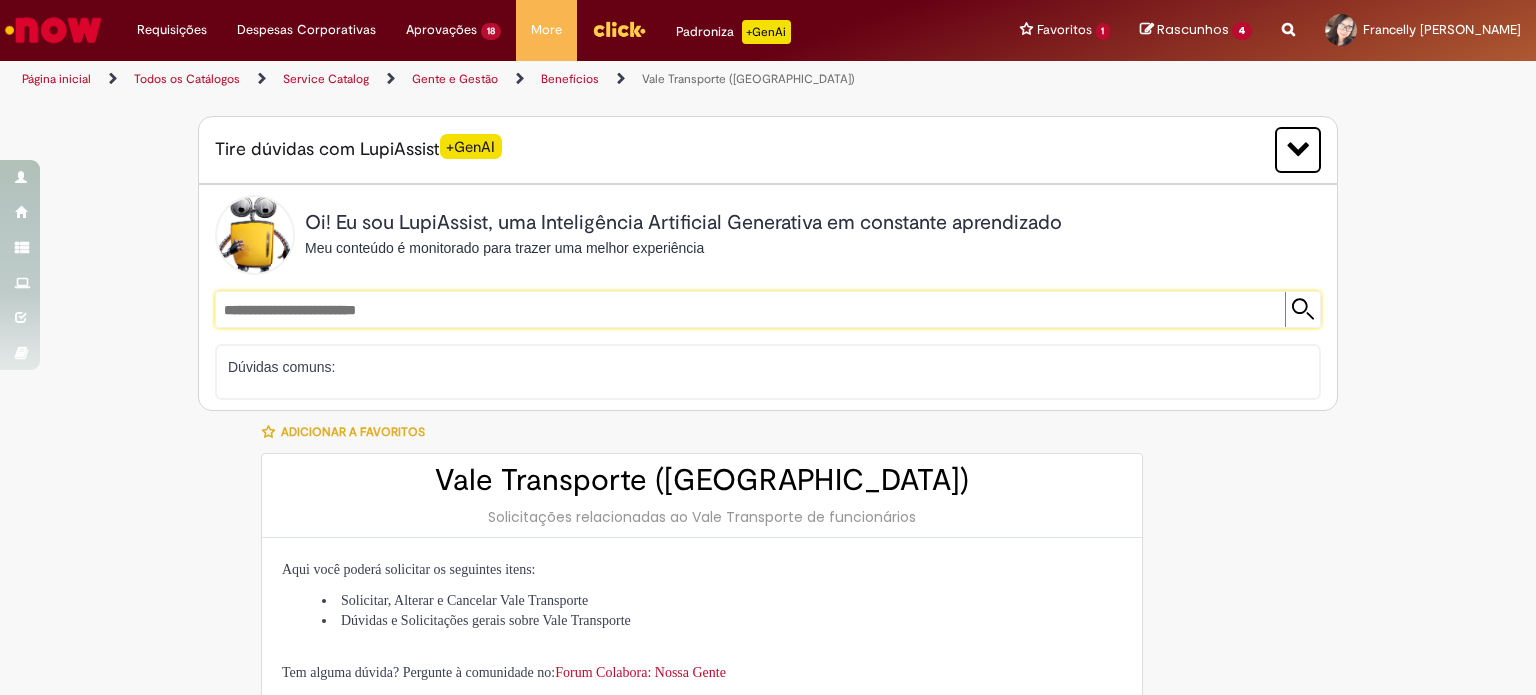 type on "**********" 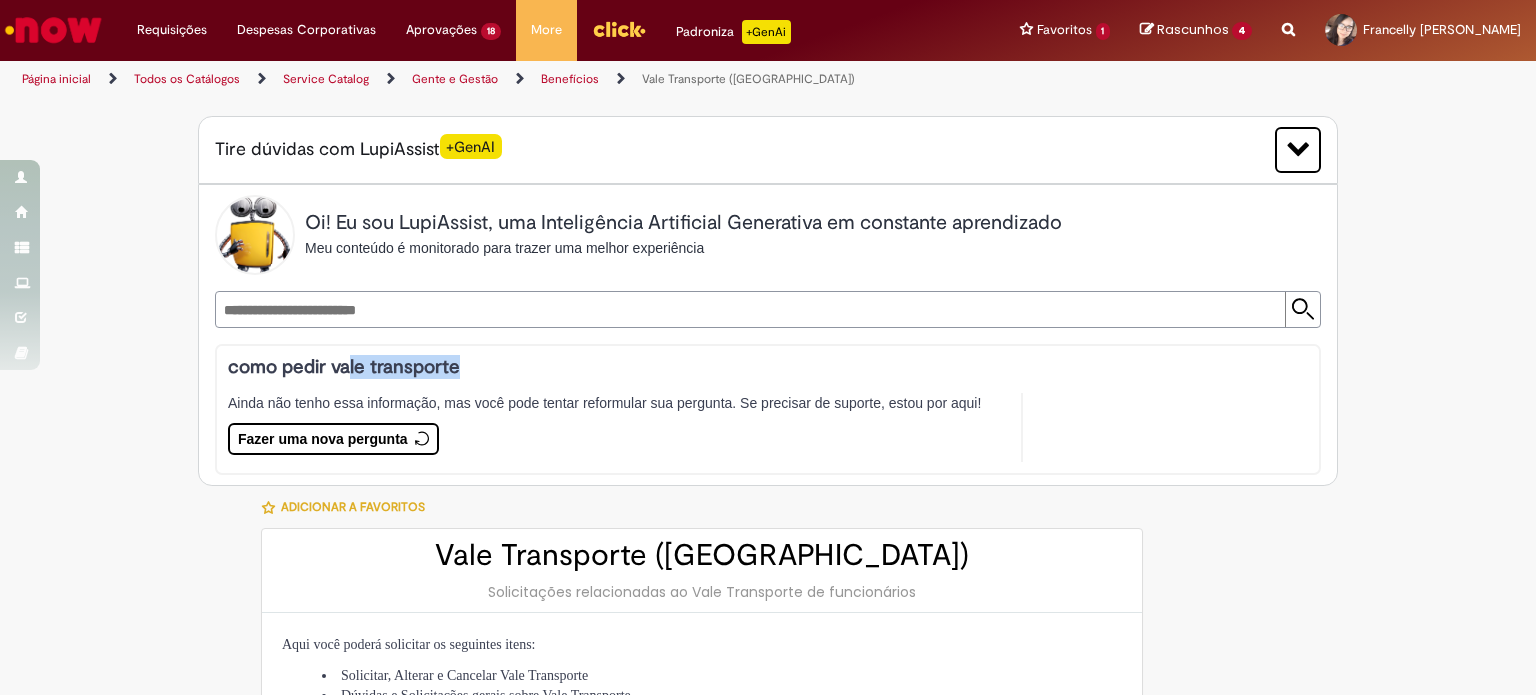 drag, startPoint x: 338, startPoint y: 366, endPoint x: 560, endPoint y: 367, distance: 222.00226 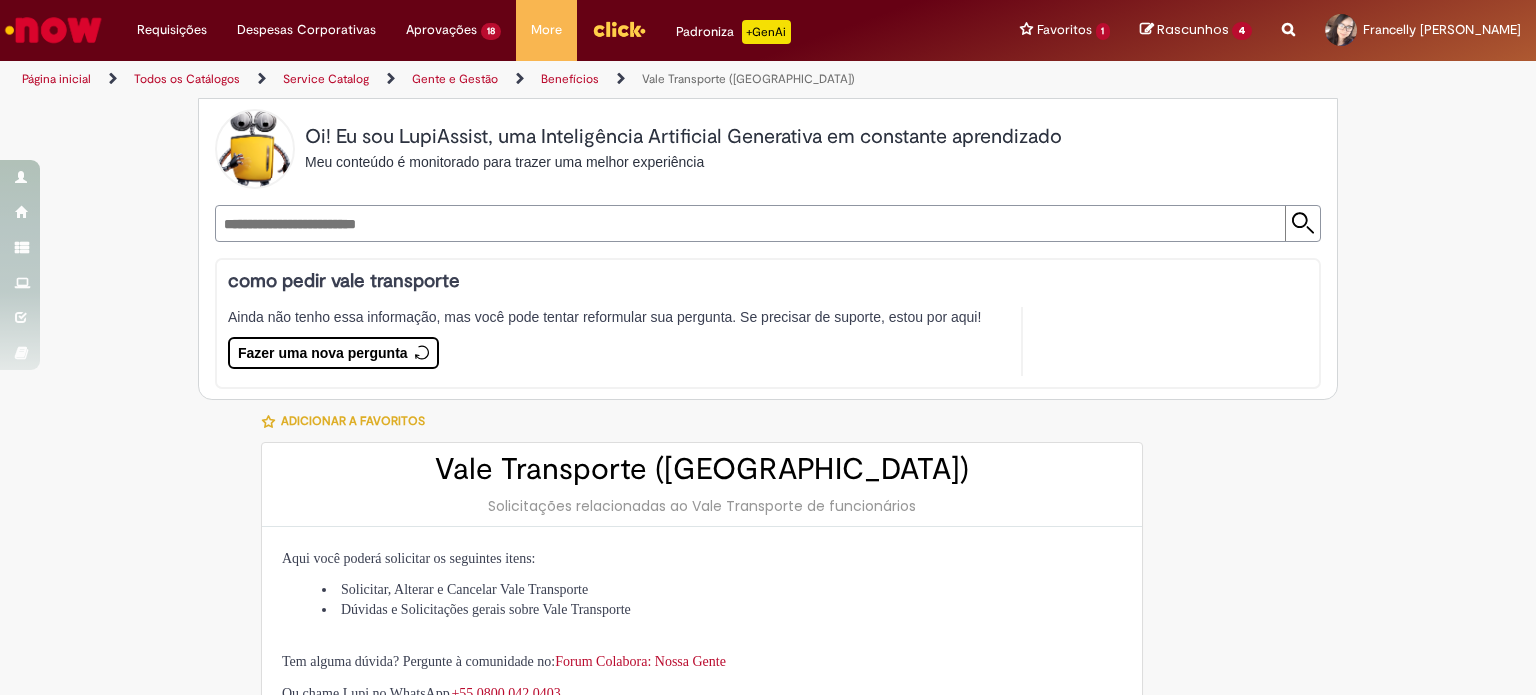 scroll, scrollTop: 0, scrollLeft: 0, axis: both 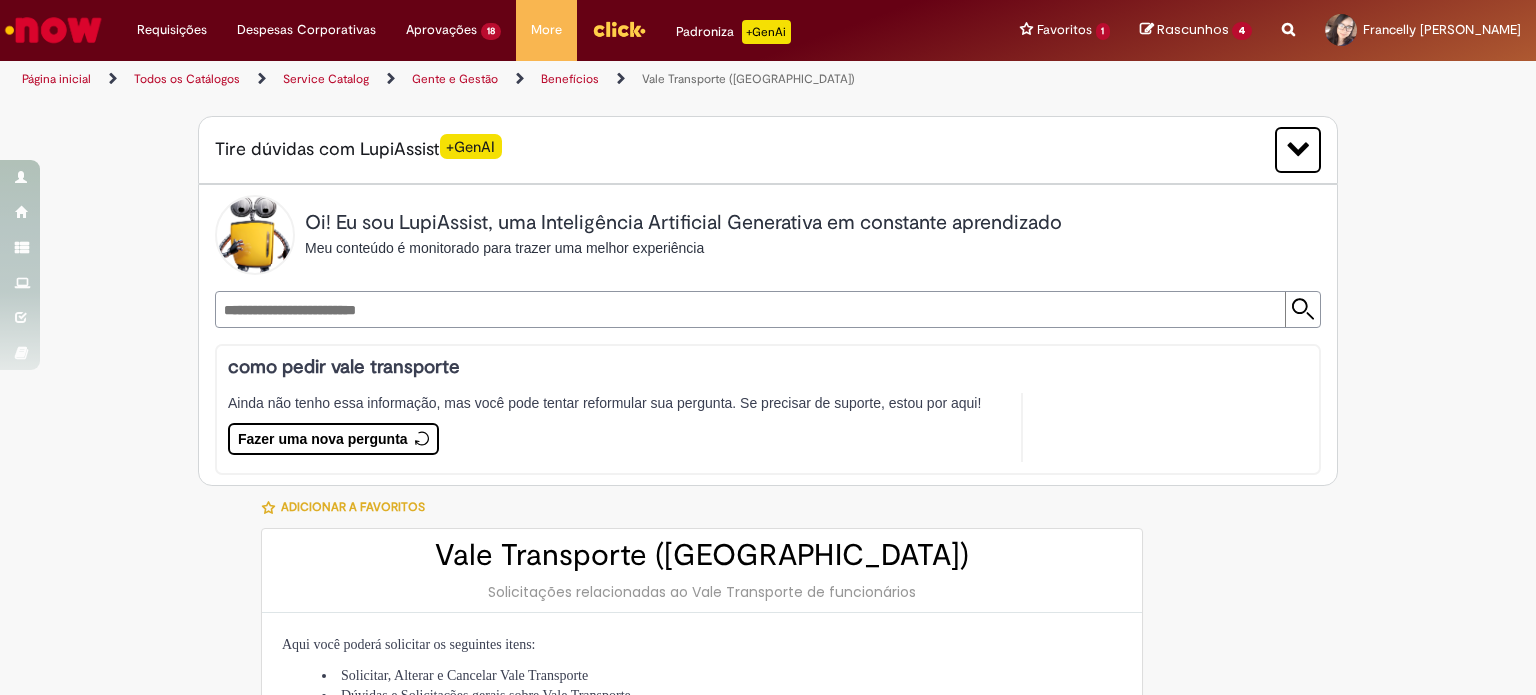 click on "Tire dúvidas com LupiAssist    +GenAI" at bounding box center (358, 149) 